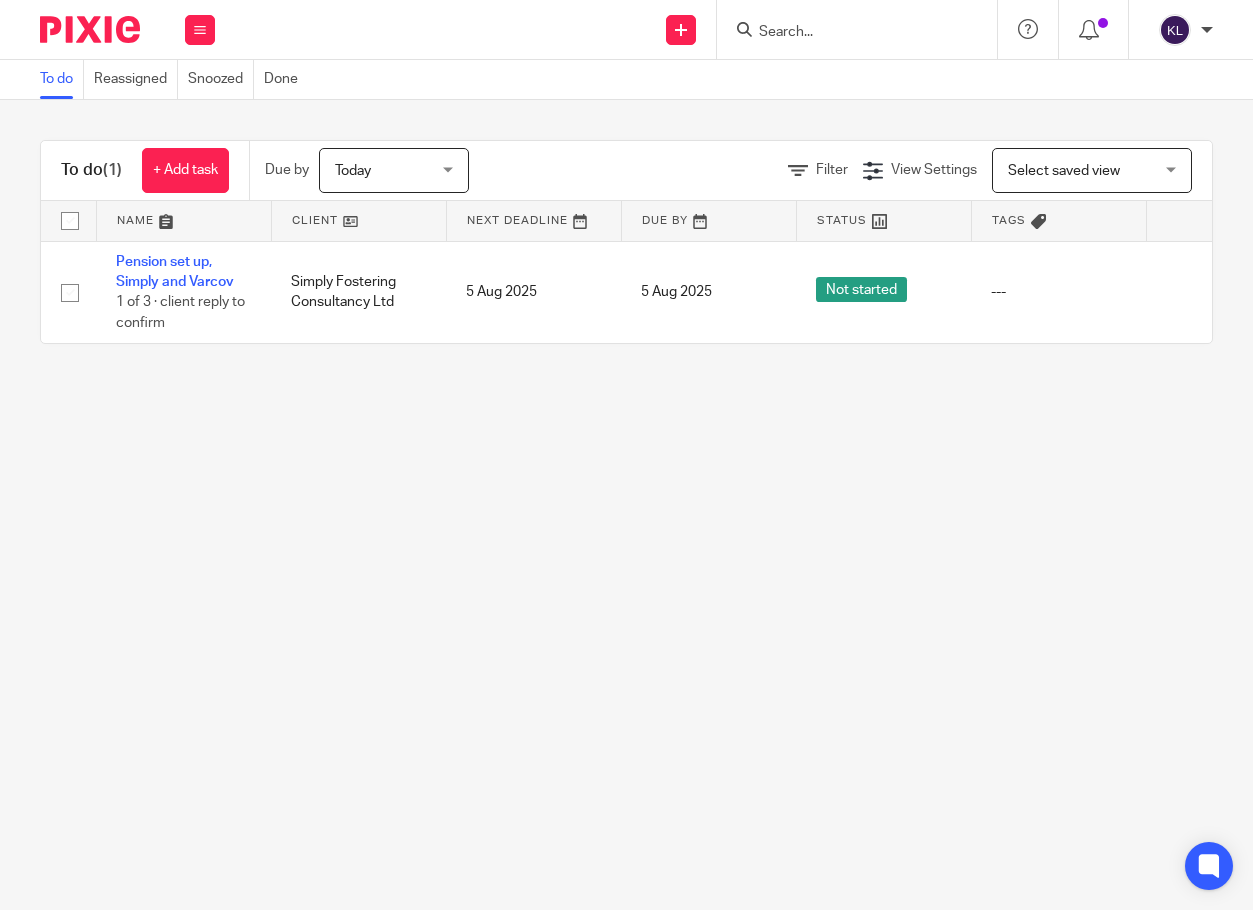 scroll, scrollTop: 0, scrollLeft: 0, axis: both 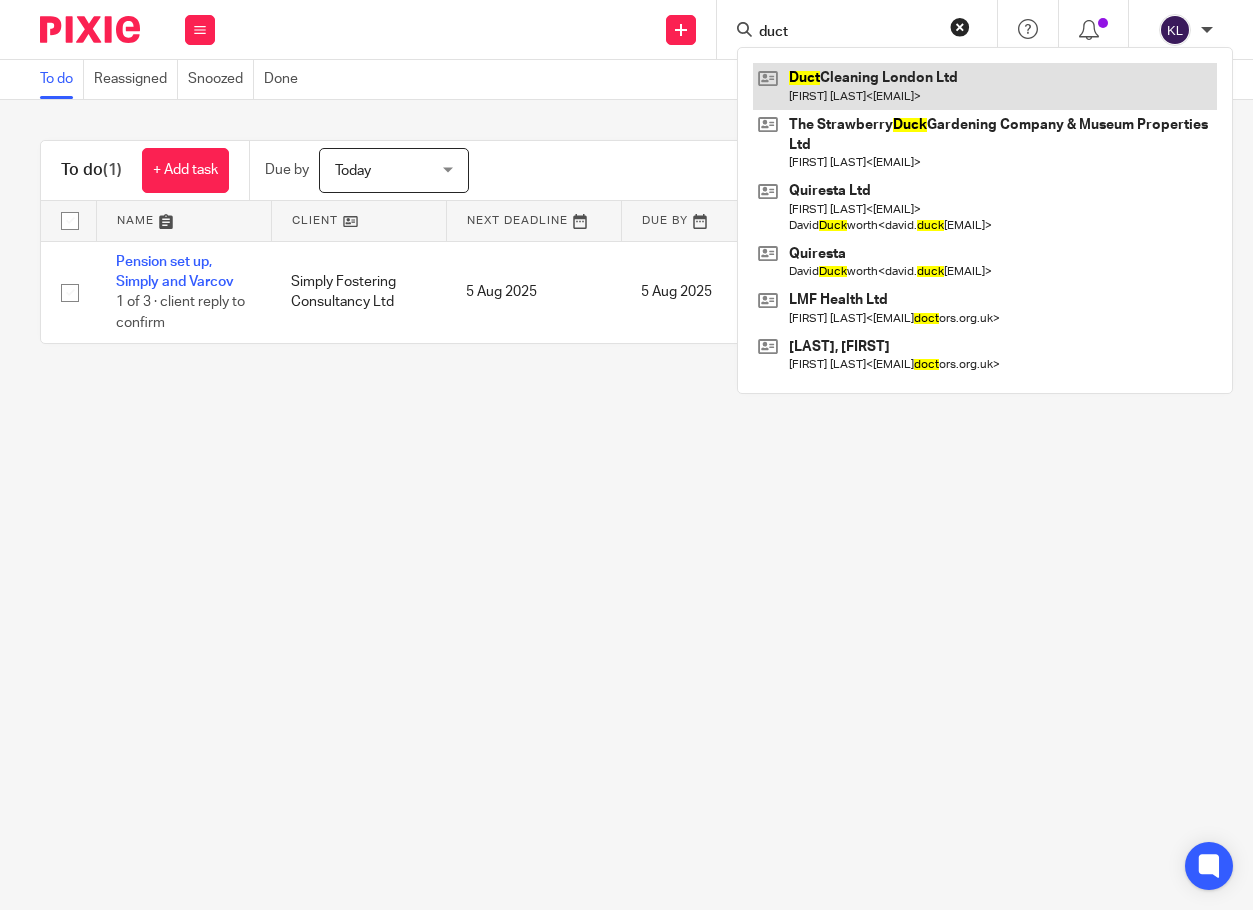 type on "duct" 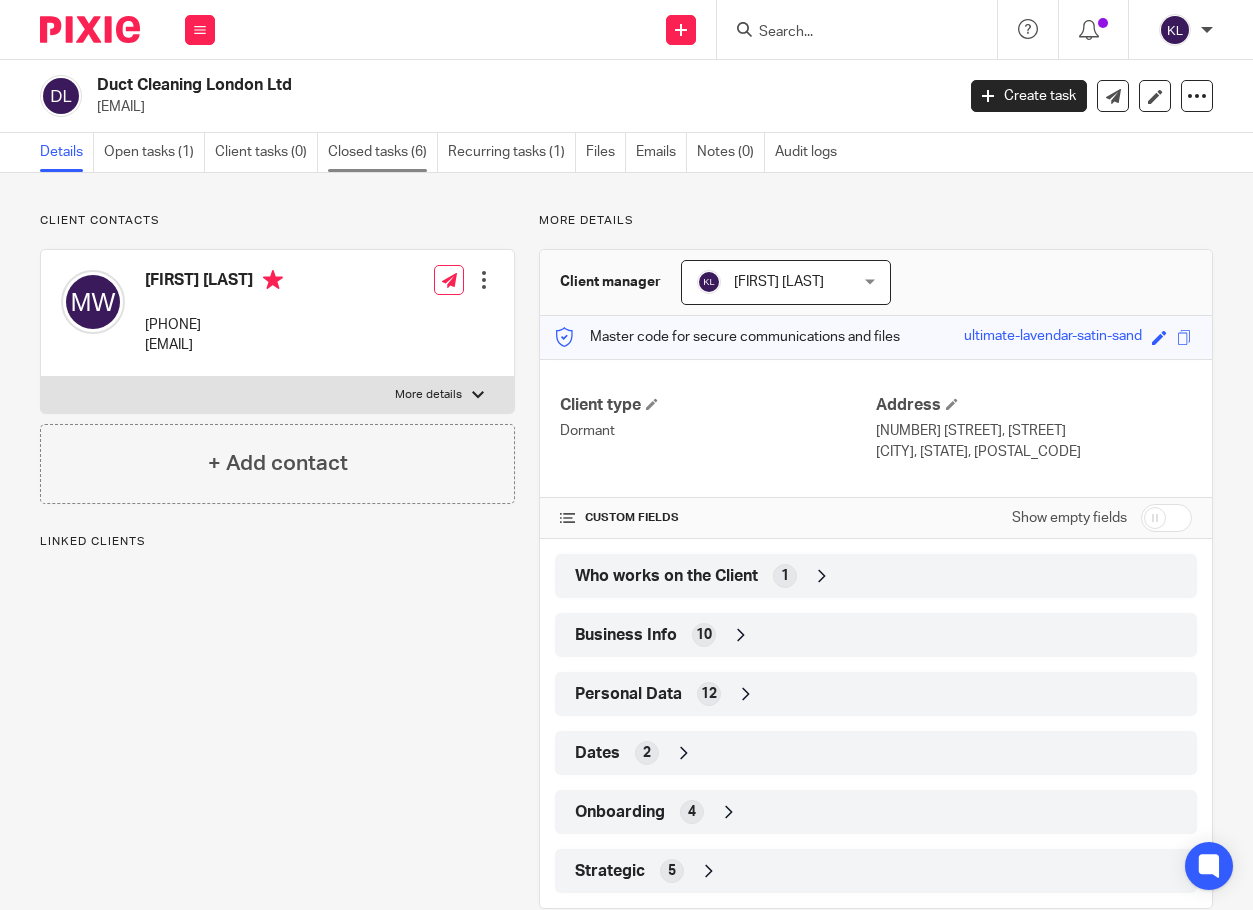 scroll, scrollTop: 0, scrollLeft: 0, axis: both 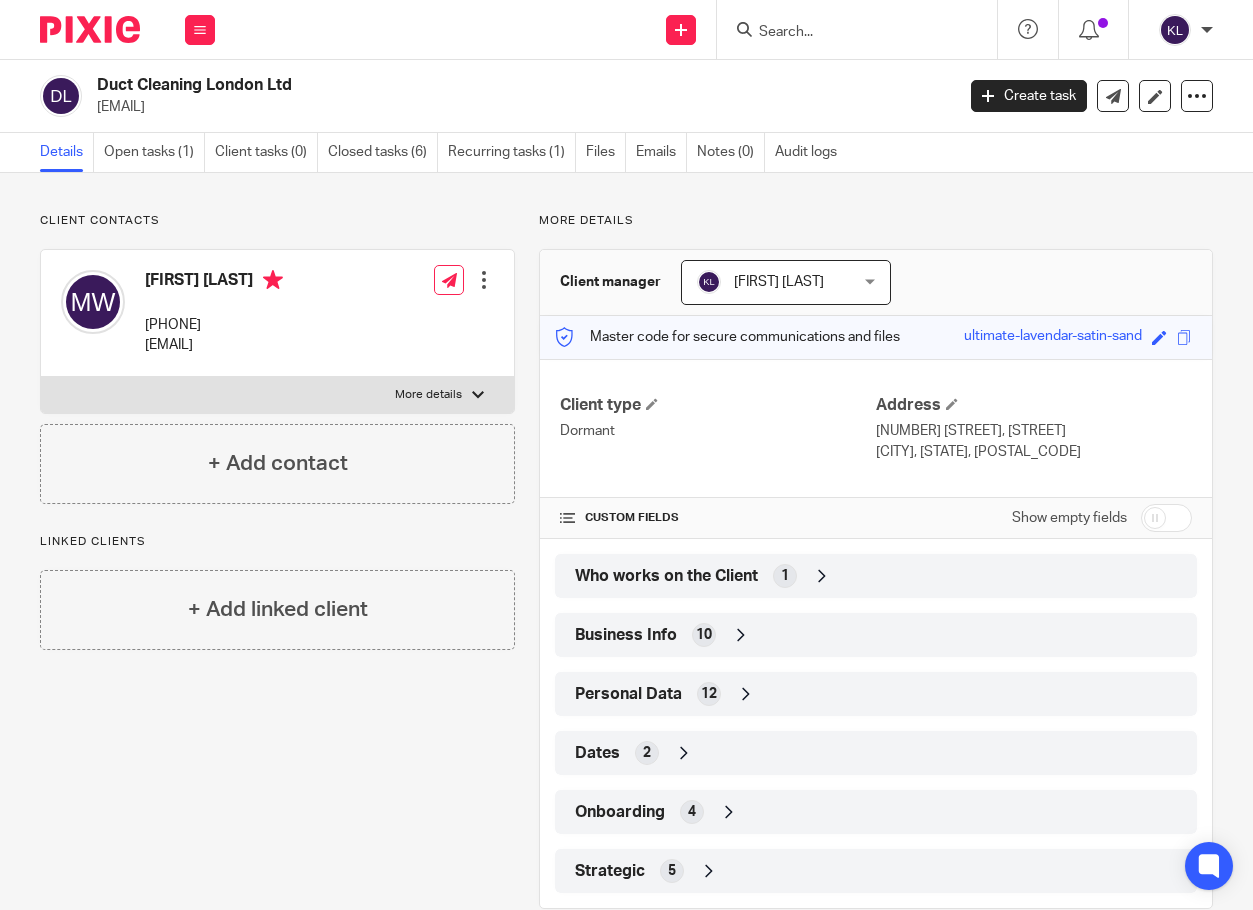 drag, startPoint x: 831, startPoint y: 102, endPoint x: 628, endPoint y: 42, distance: 211.68137 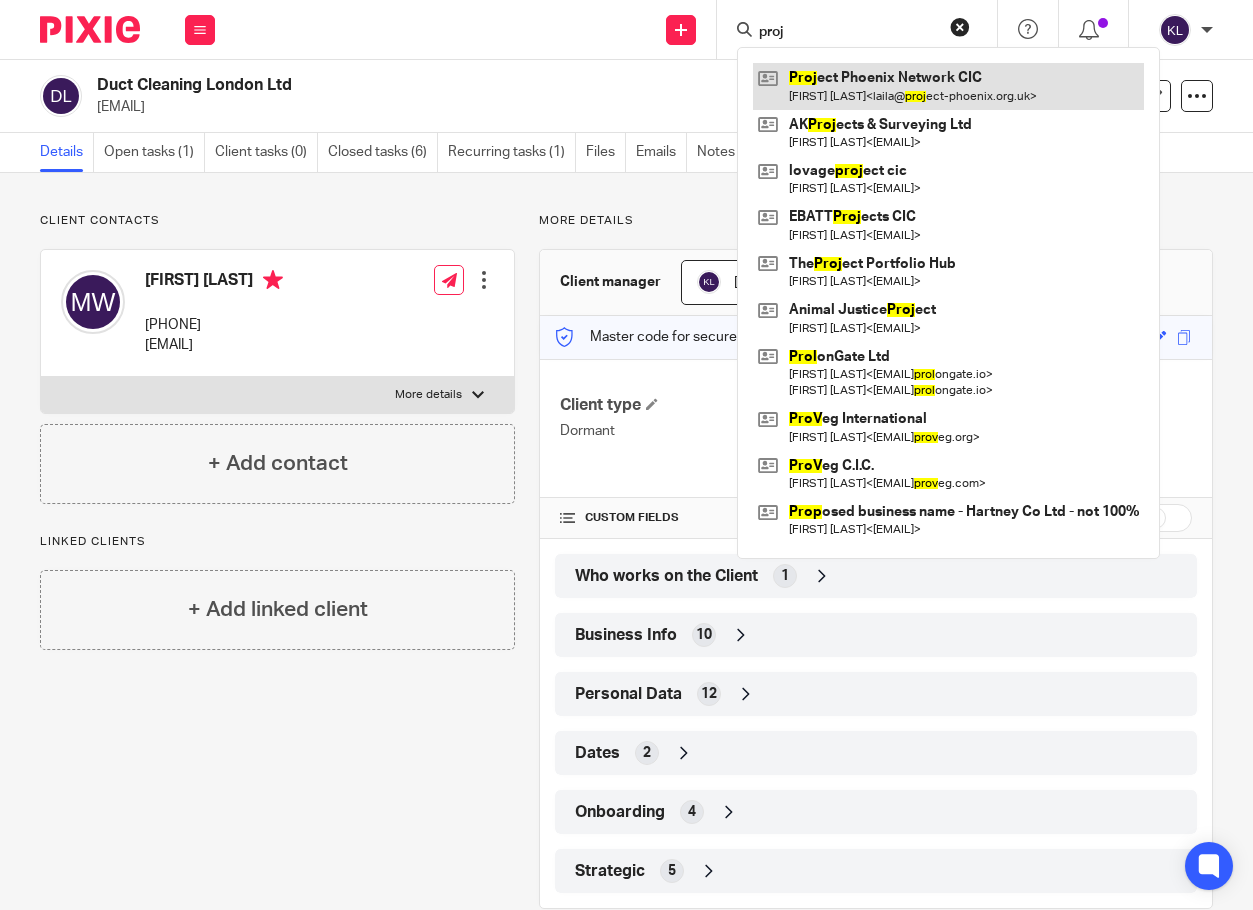 type on "proj" 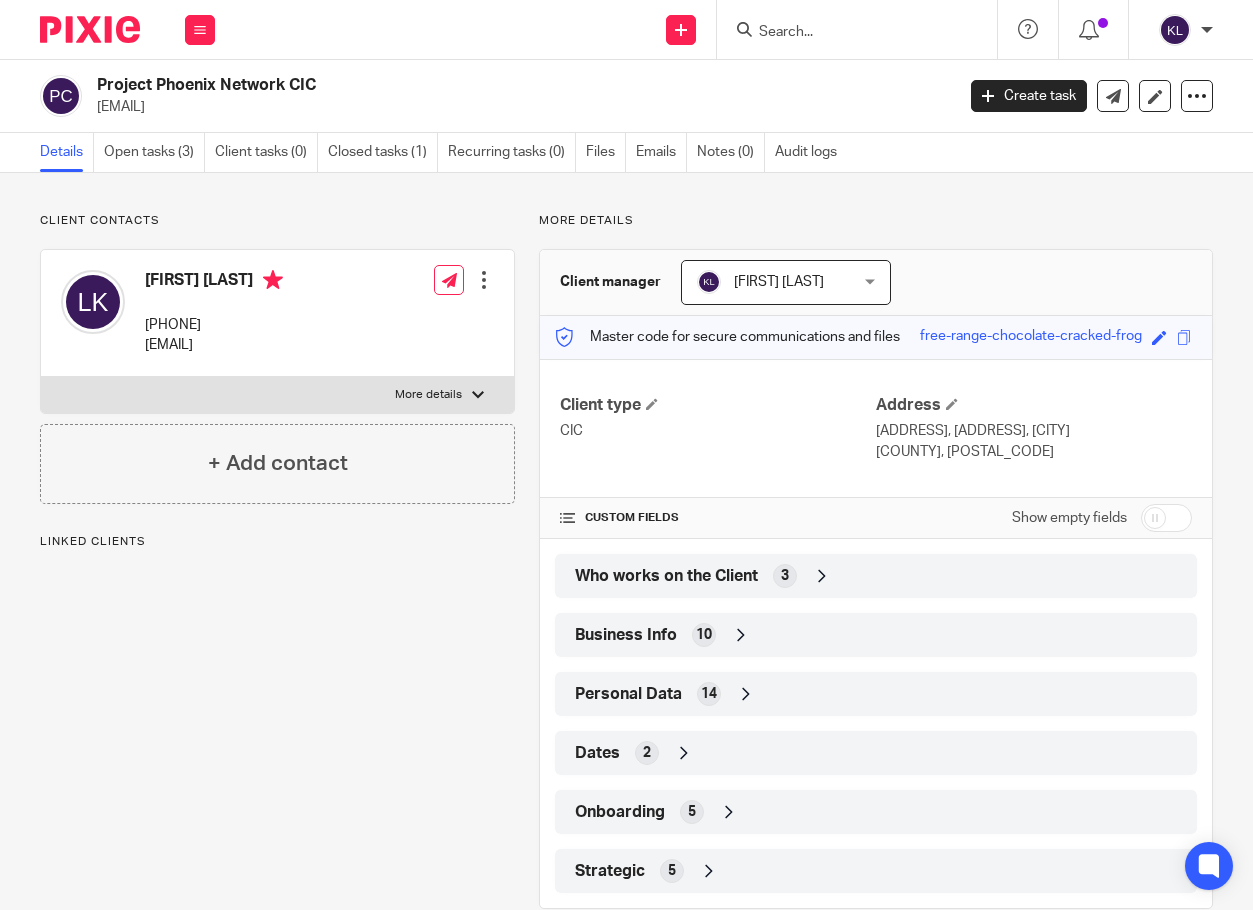 scroll, scrollTop: 0, scrollLeft: 0, axis: both 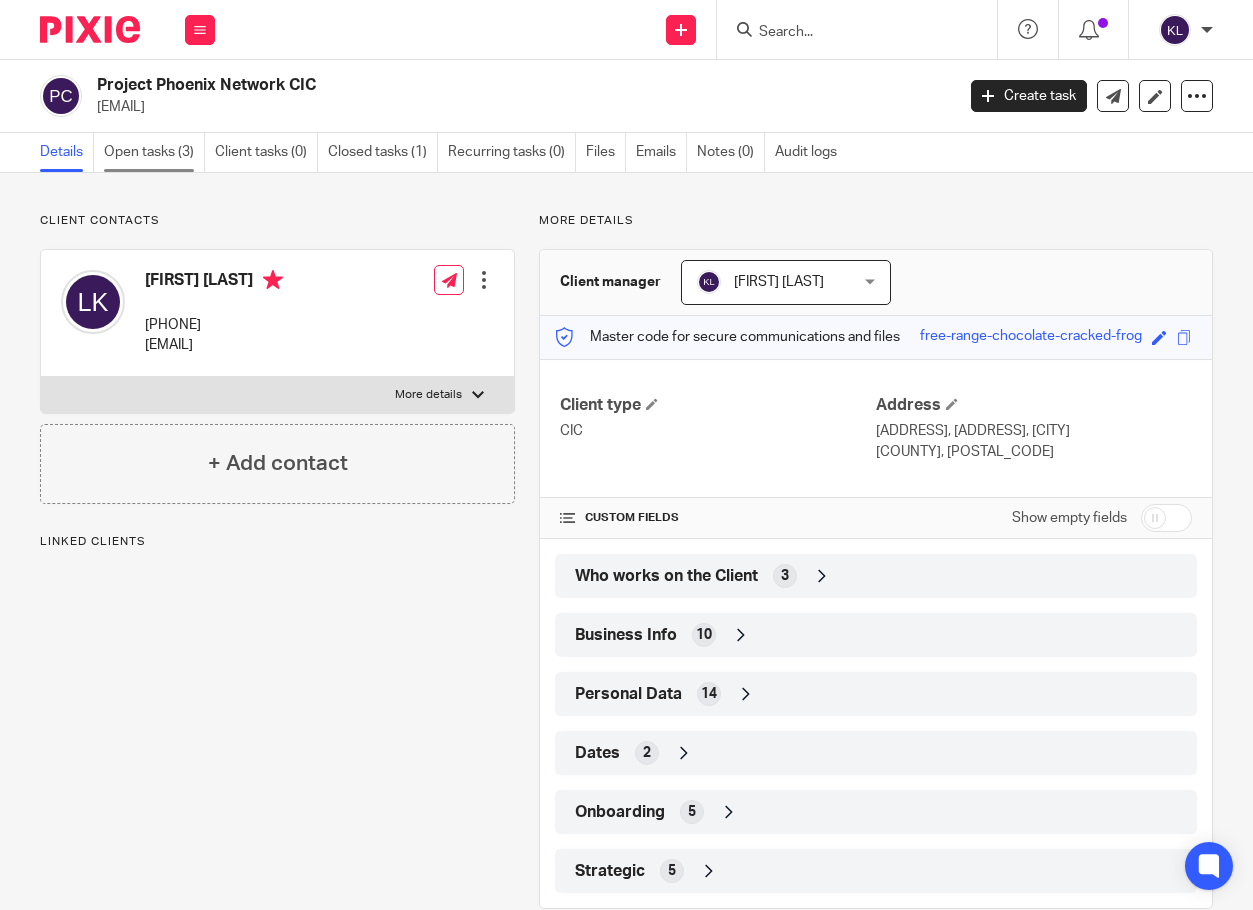 click on "Open tasks (3)" at bounding box center [154, 152] 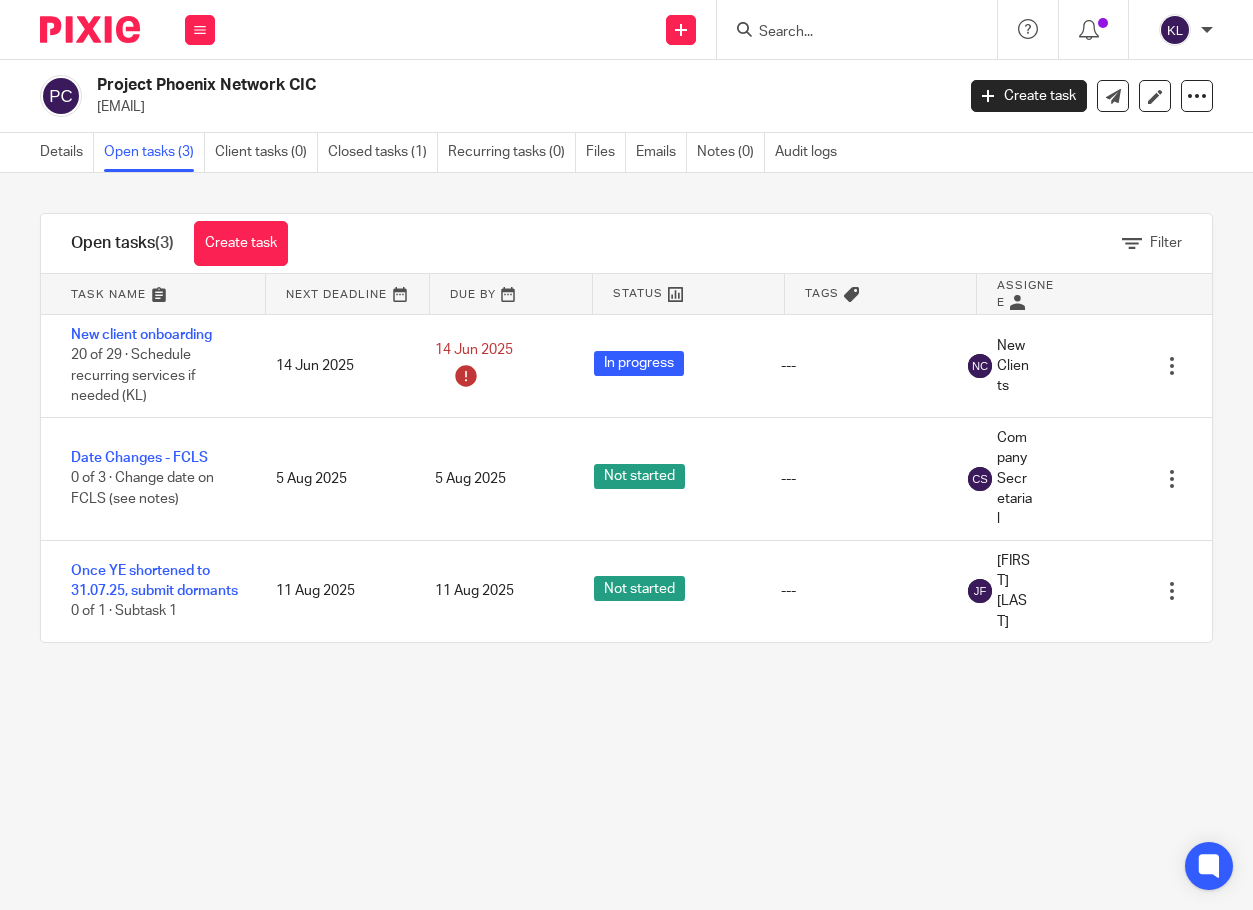scroll, scrollTop: 0, scrollLeft: 0, axis: both 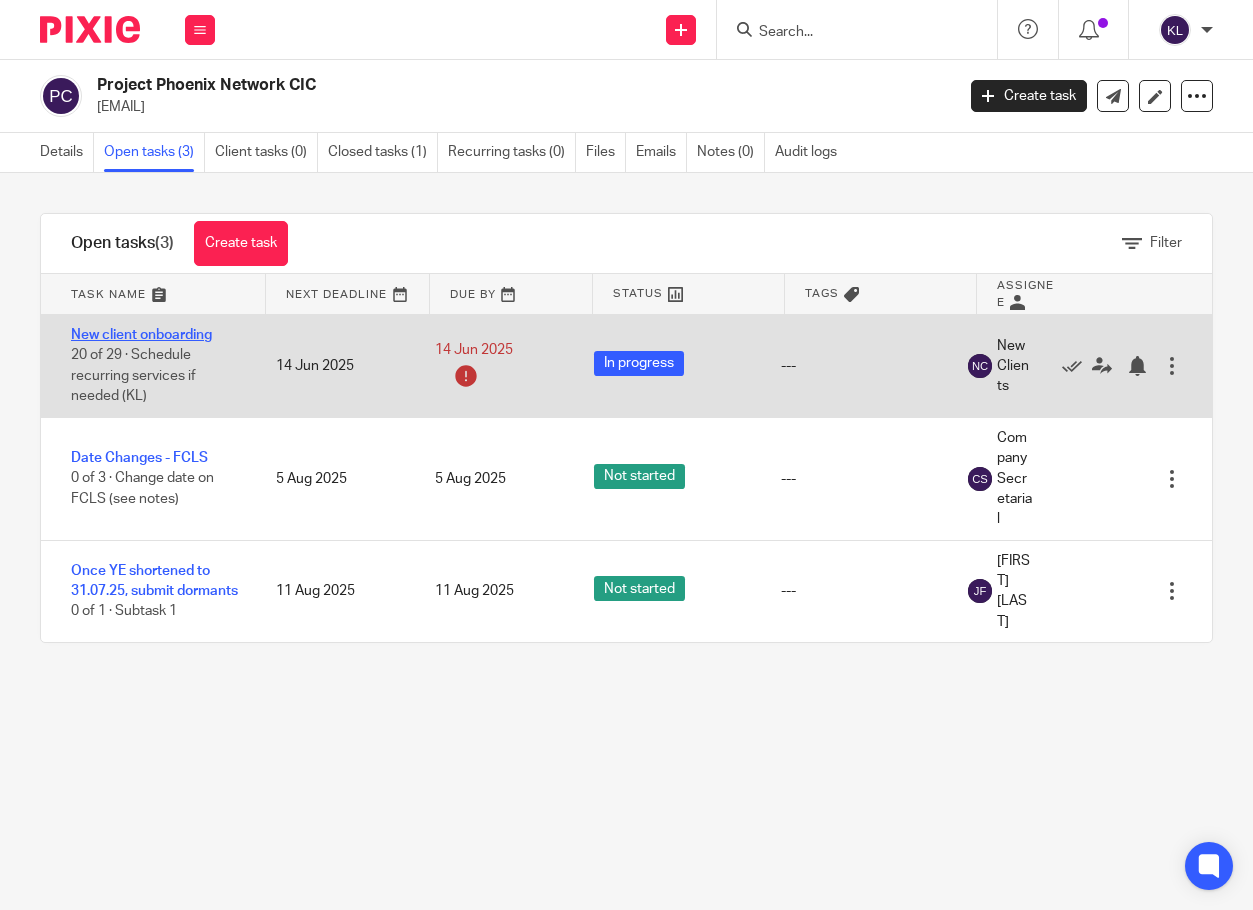 click on "New client onboarding" at bounding box center [141, 335] 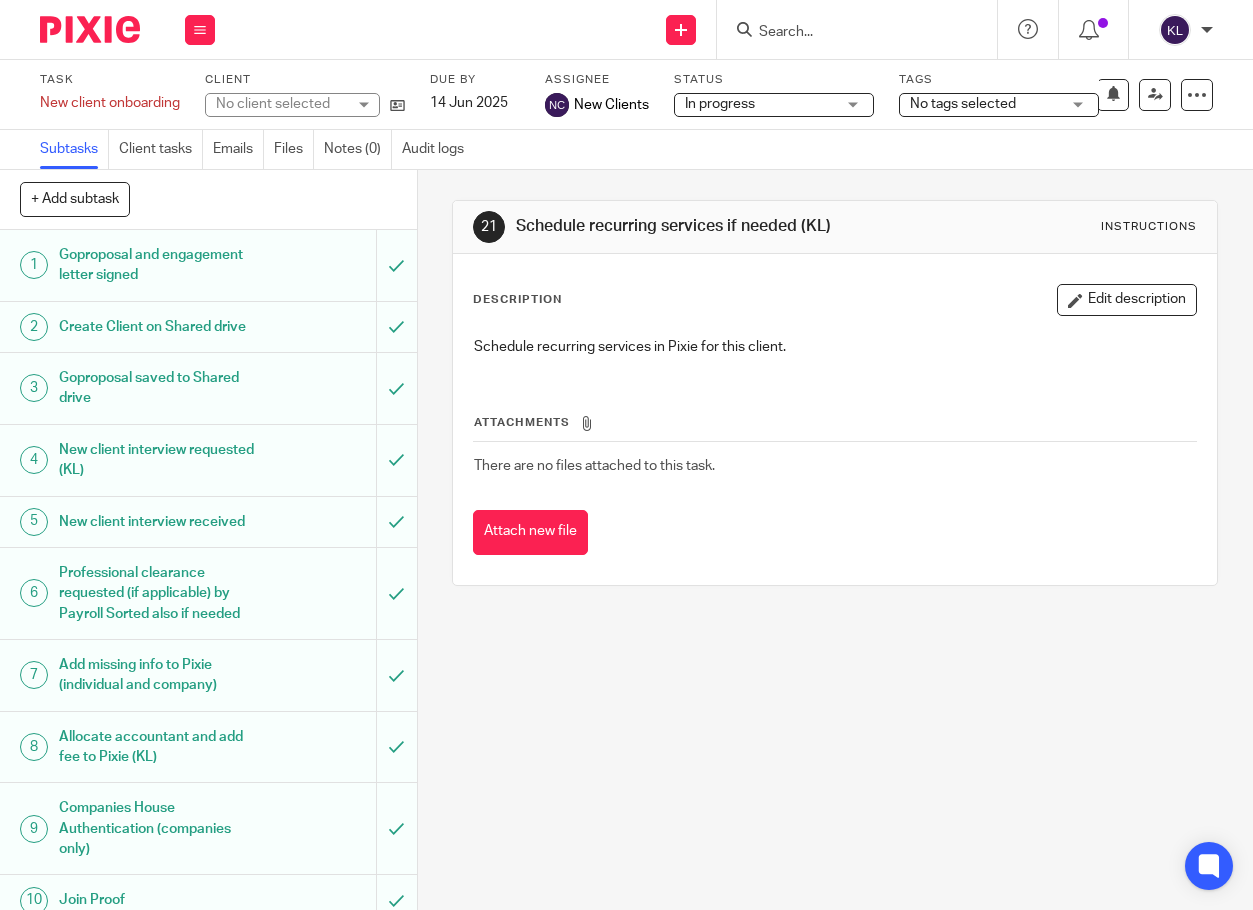 scroll, scrollTop: 0, scrollLeft: 0, axis: both 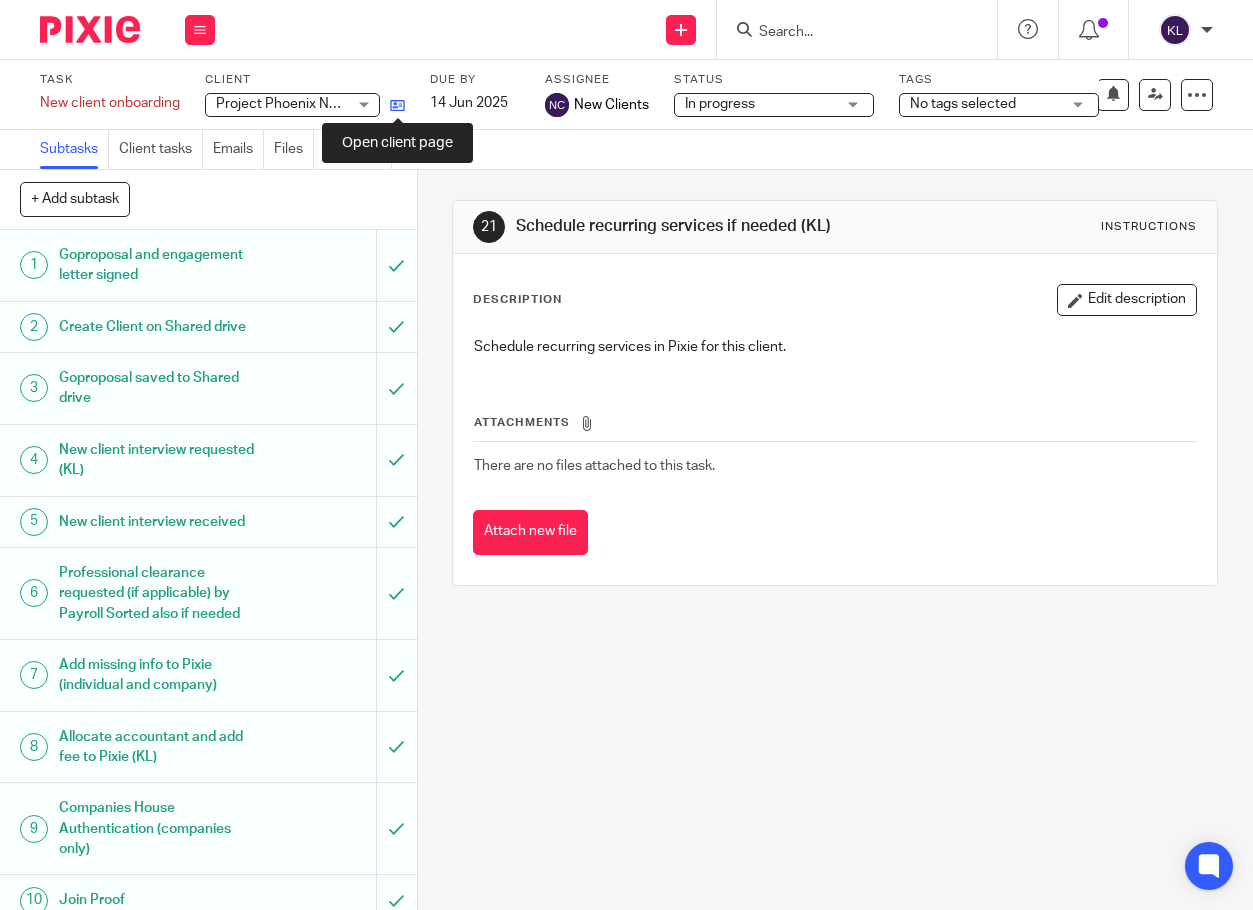 click at bounding box center [397, 105] 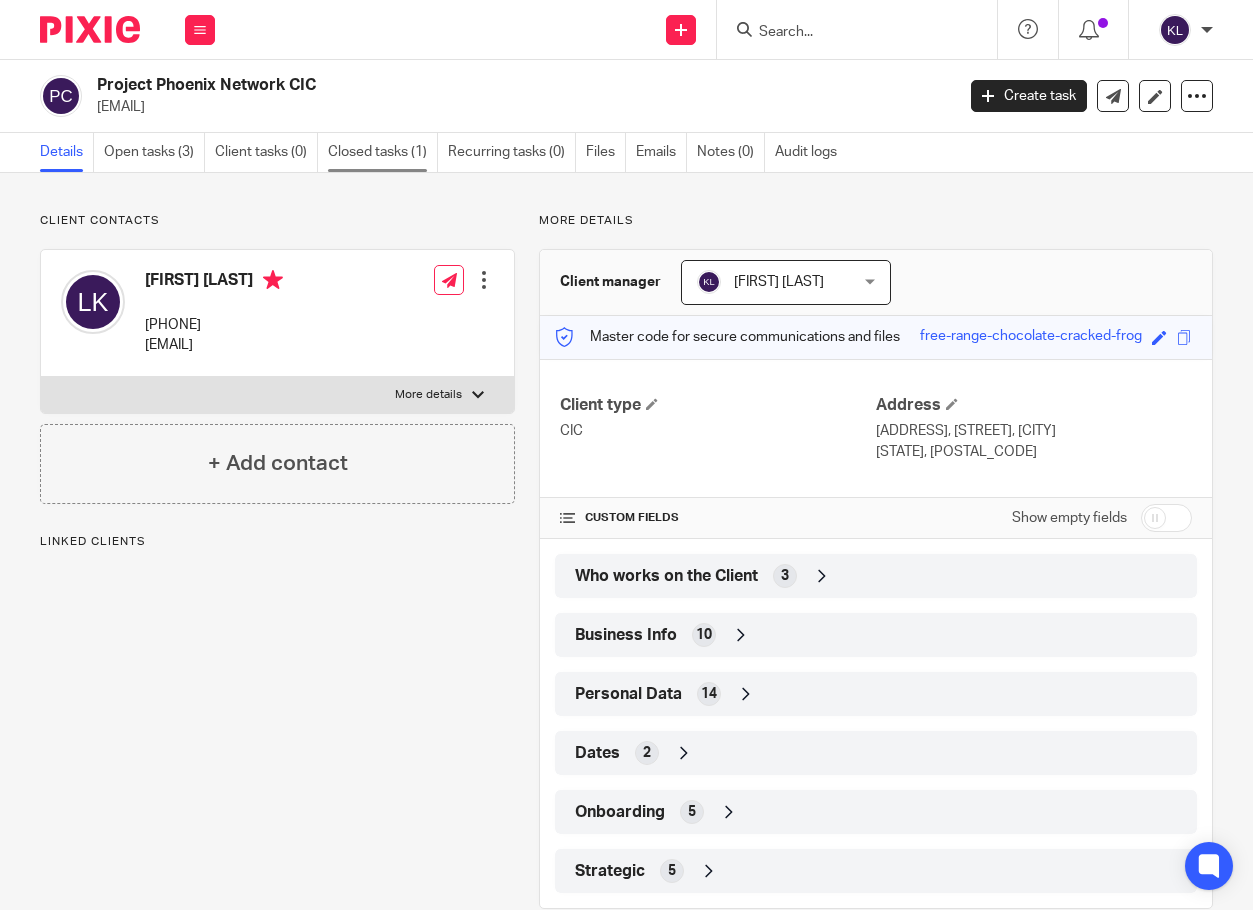 scroll, scrollTop: 0, scrollLeft: 0, axis: both 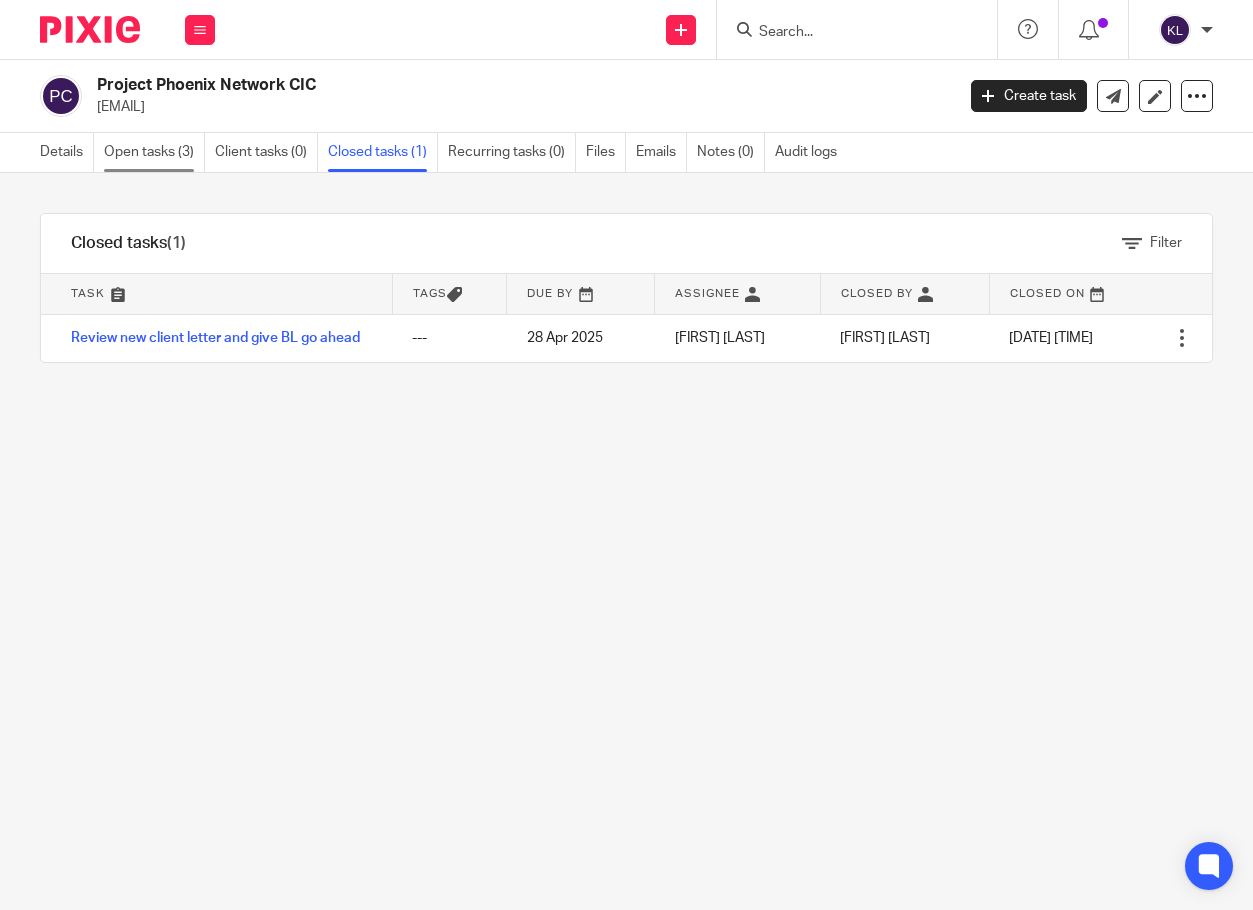 click on "Open tasks (3)" at bounding box center (154, 152) 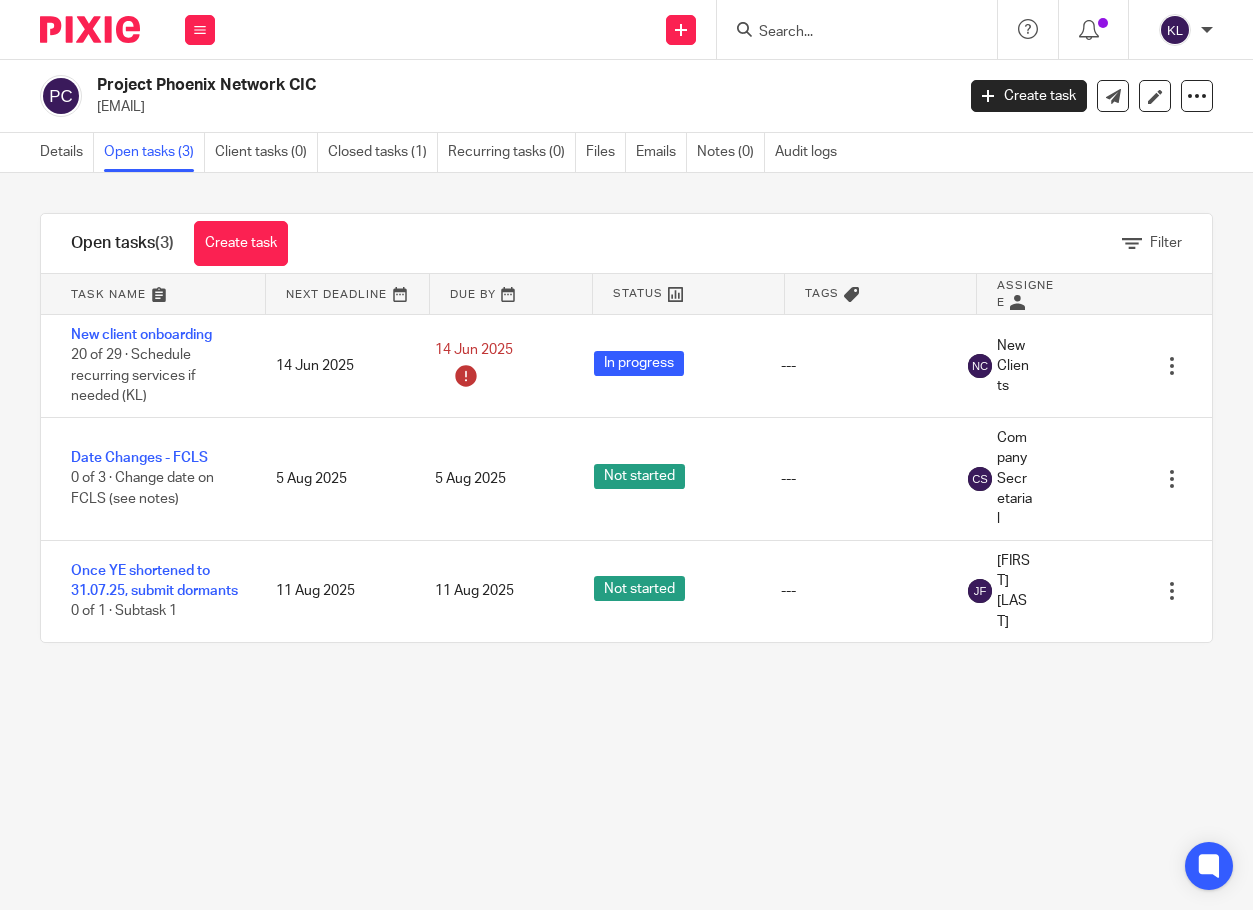 scroll, scrollTop: 0, scrollLeft: 0, axis: both 